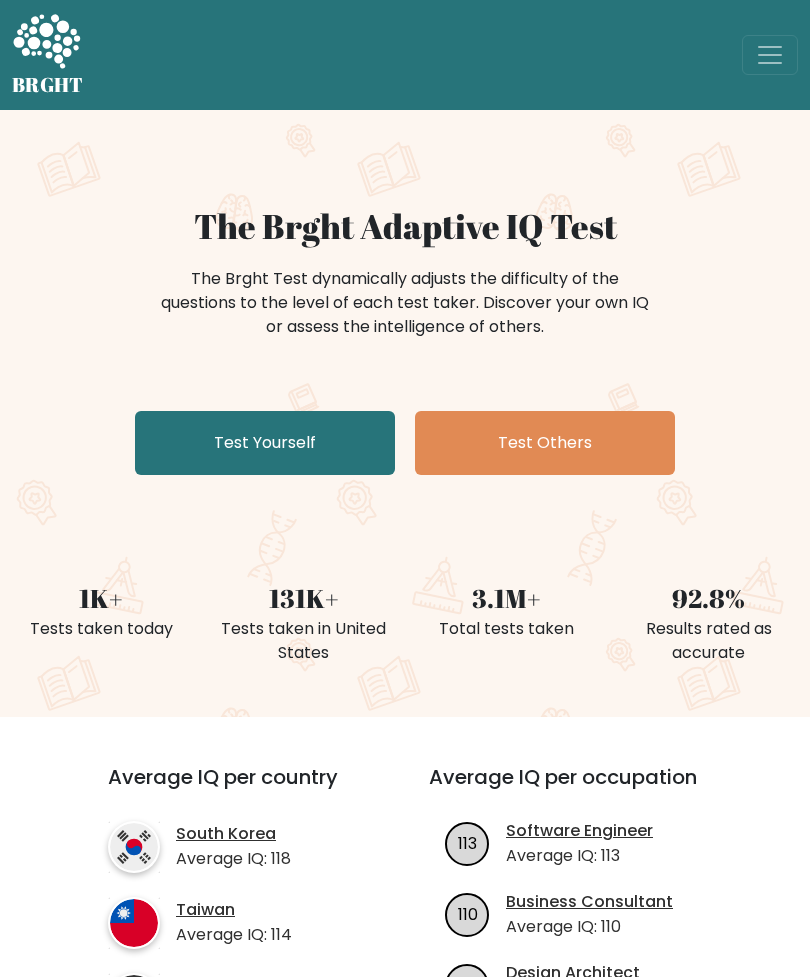 scroll, scrollTop: 0, scrollLeft: 0, axis: both 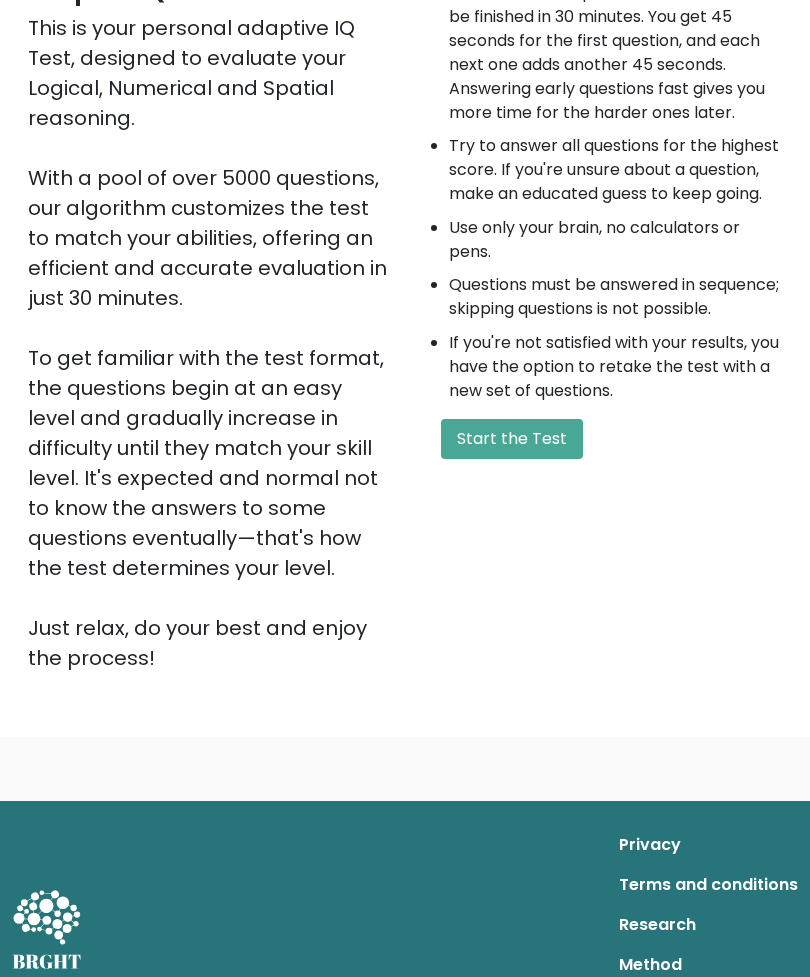 click on "Start the Test" at bounding box center [512, 439] 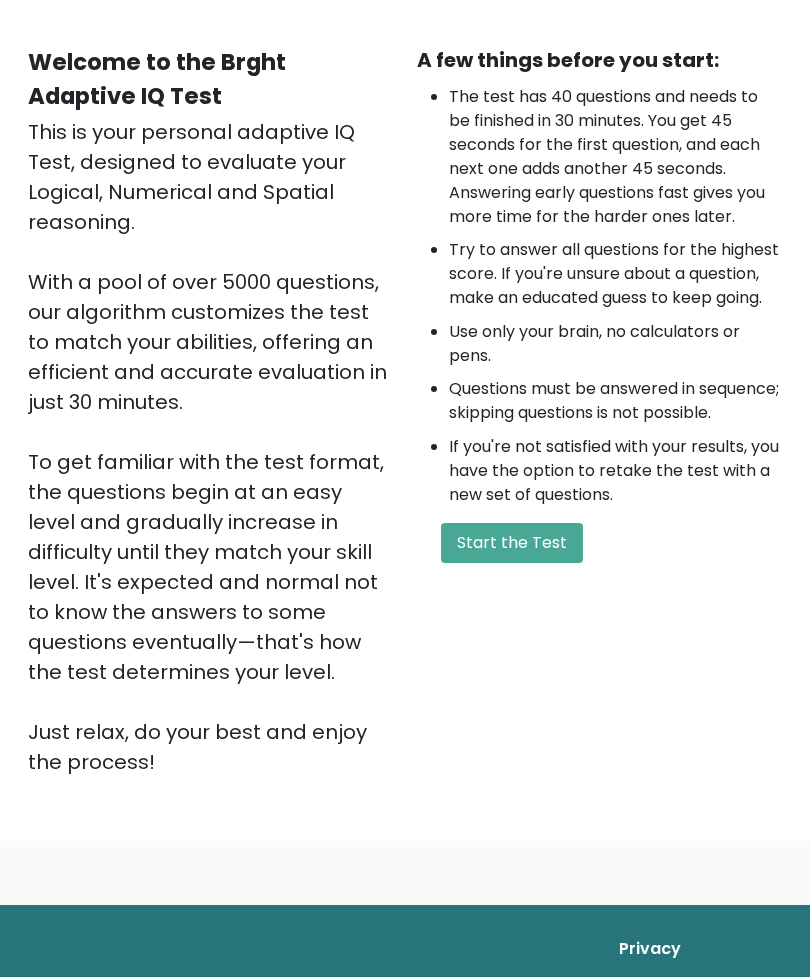 scroll, scrollTop: 0, scrollLeft: 0, axis: both 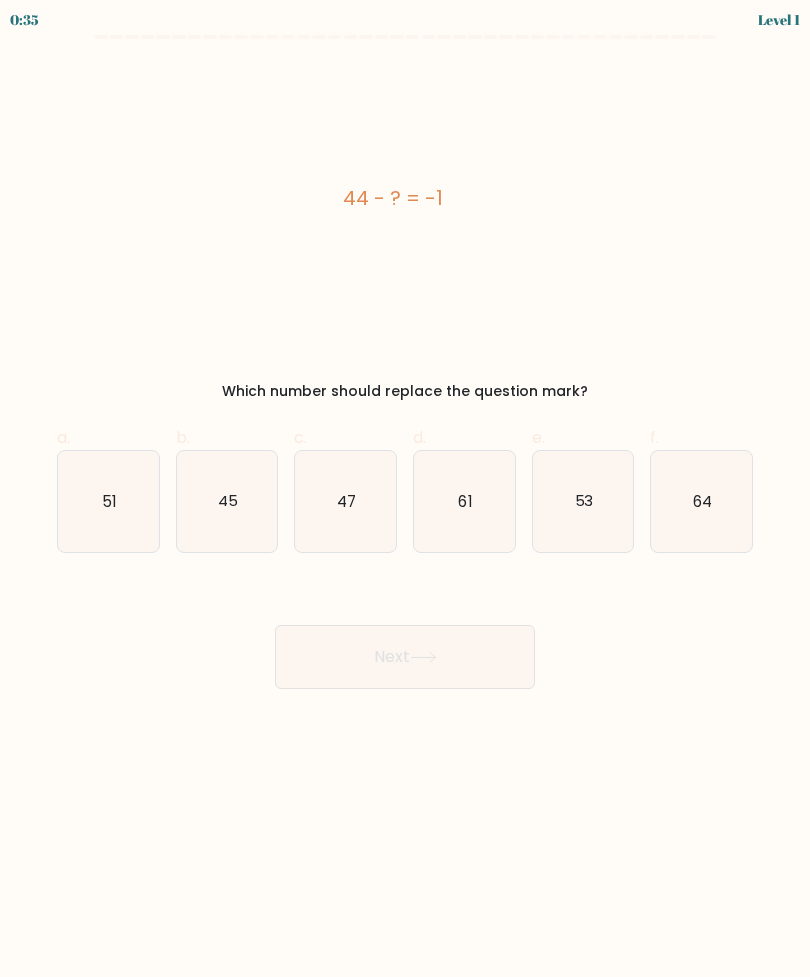 click on "45" at bounding box center [227, 501] 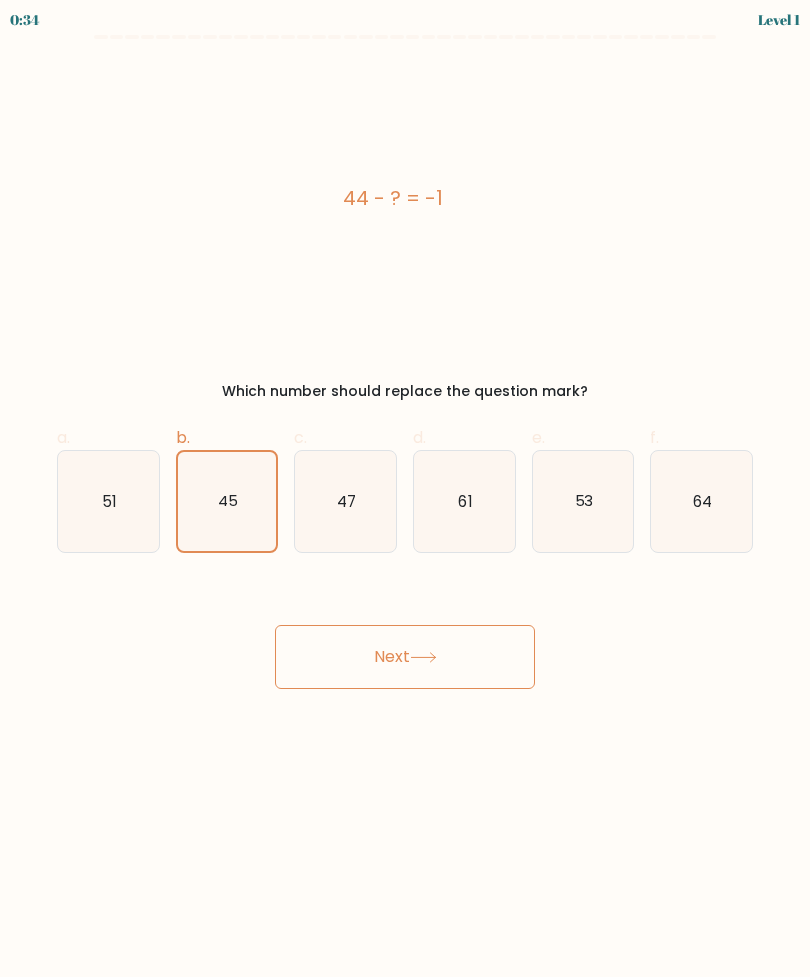 click on "Next" at bounding box center (405, 657) 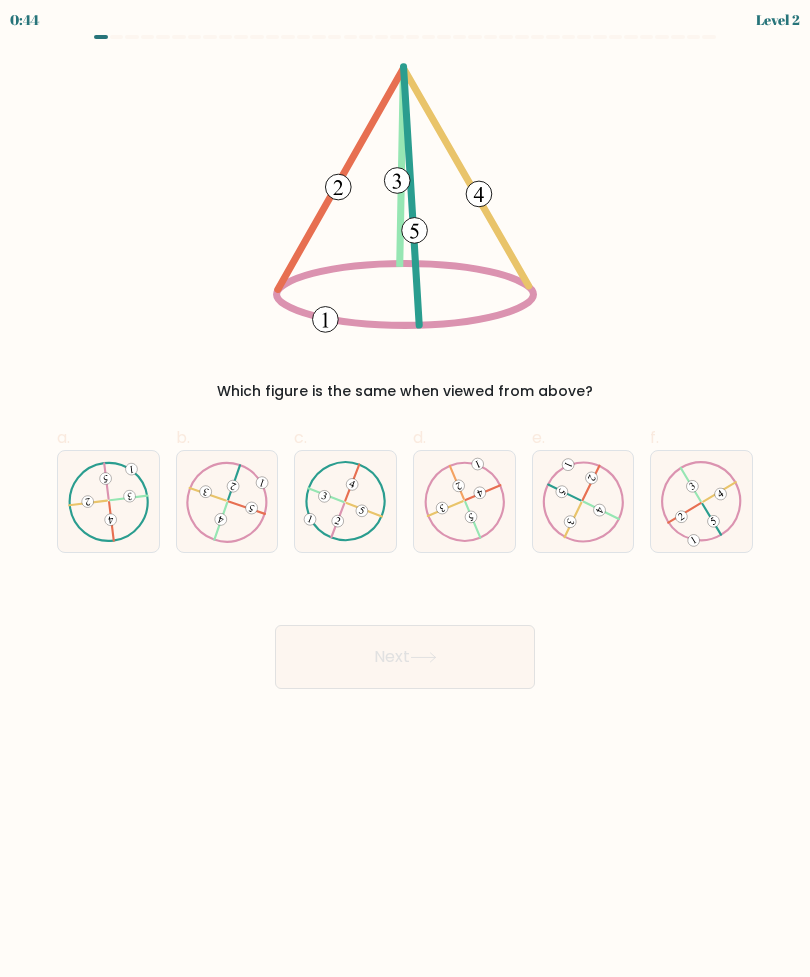 click at bounding box center (108, 501) 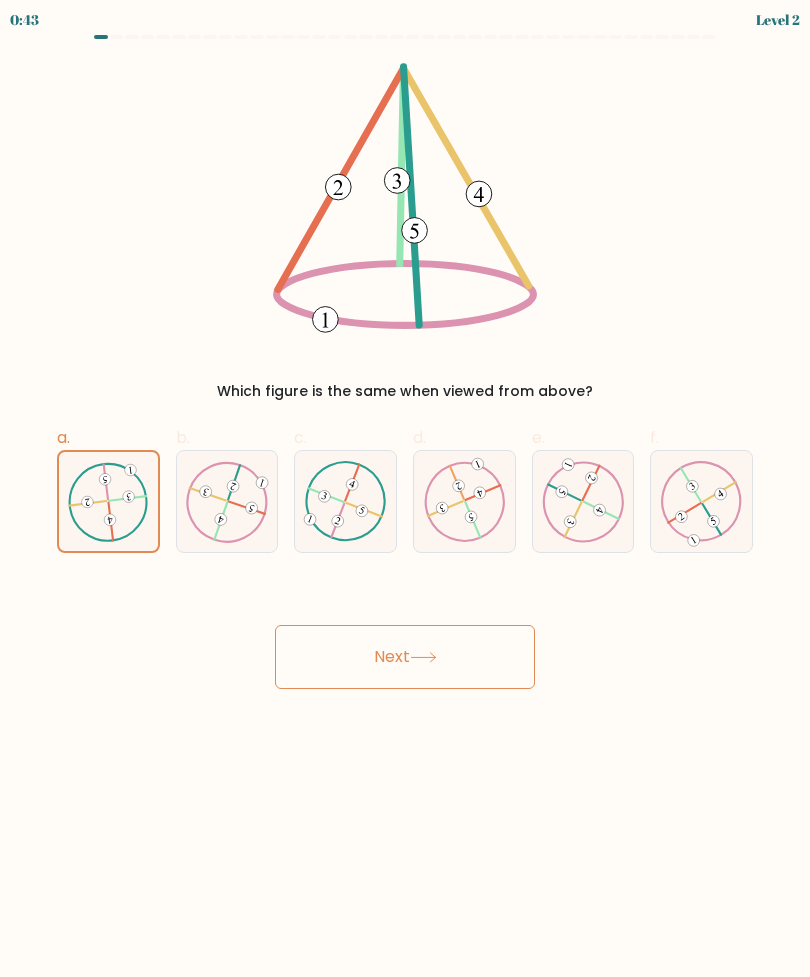 click at bounding box center (582, 501) 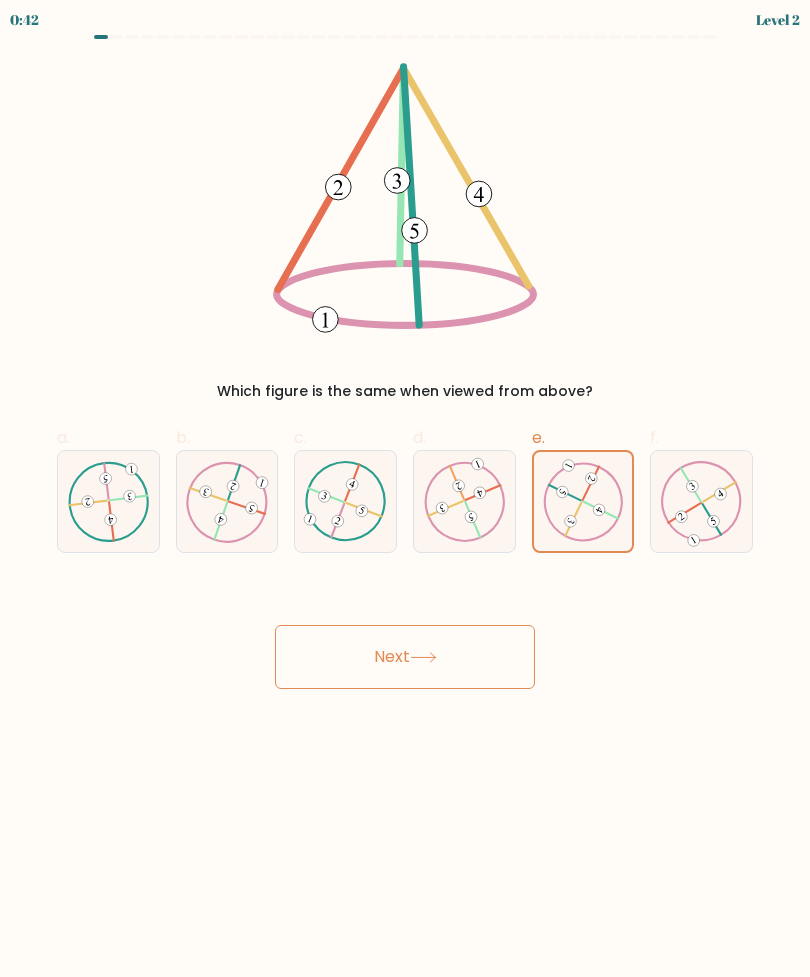 click at bounding box center [108, 501] 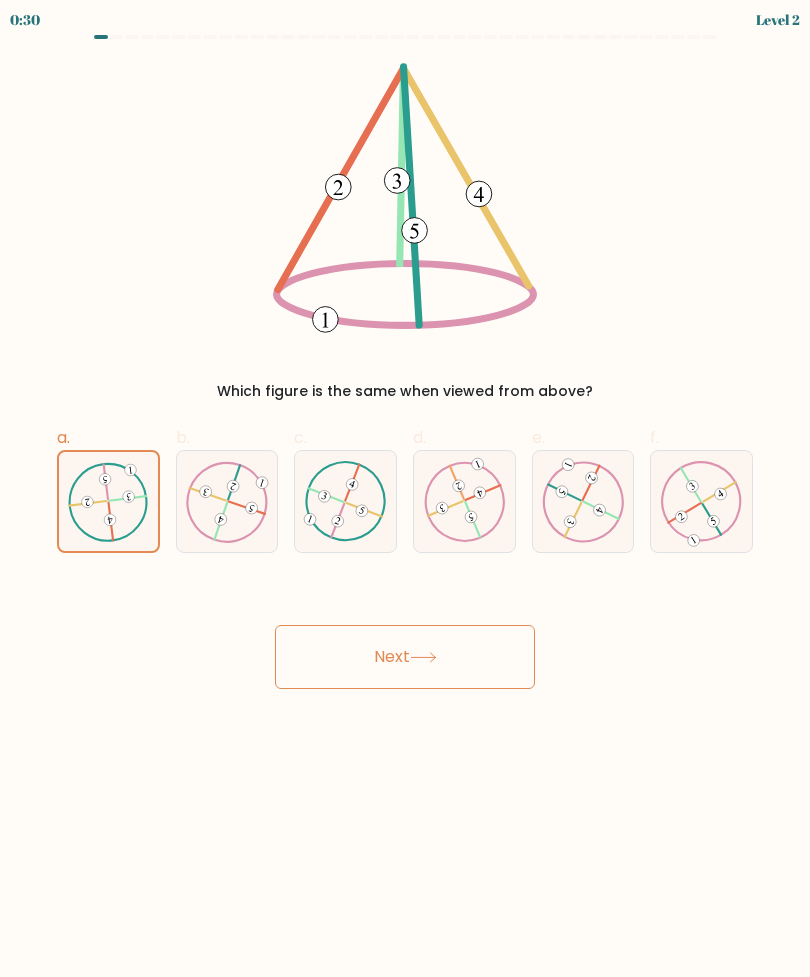 click at bounding box center [701, 501] 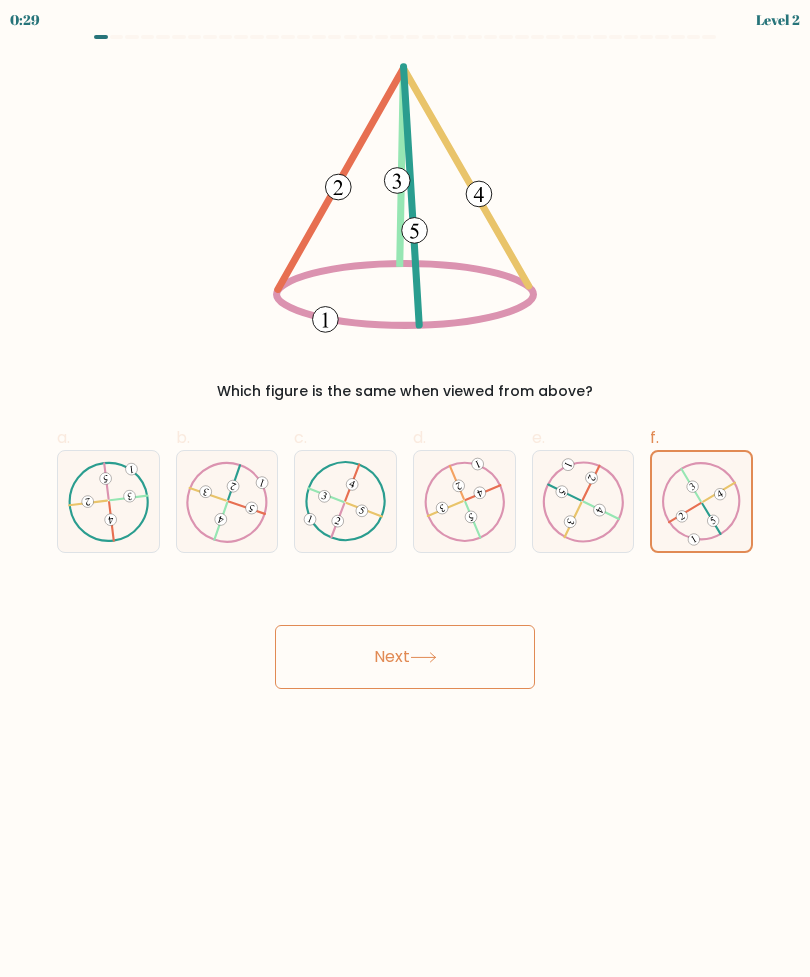 click on "Next" at bounding box center [405, 657] 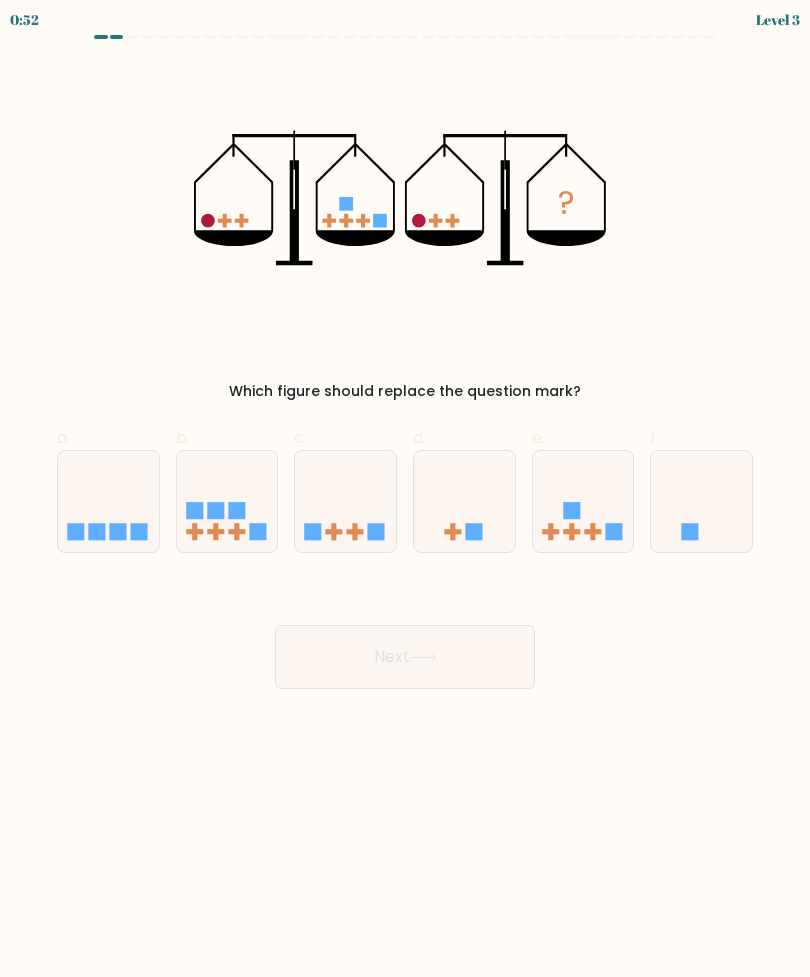 click at bounding box center [583, 501] 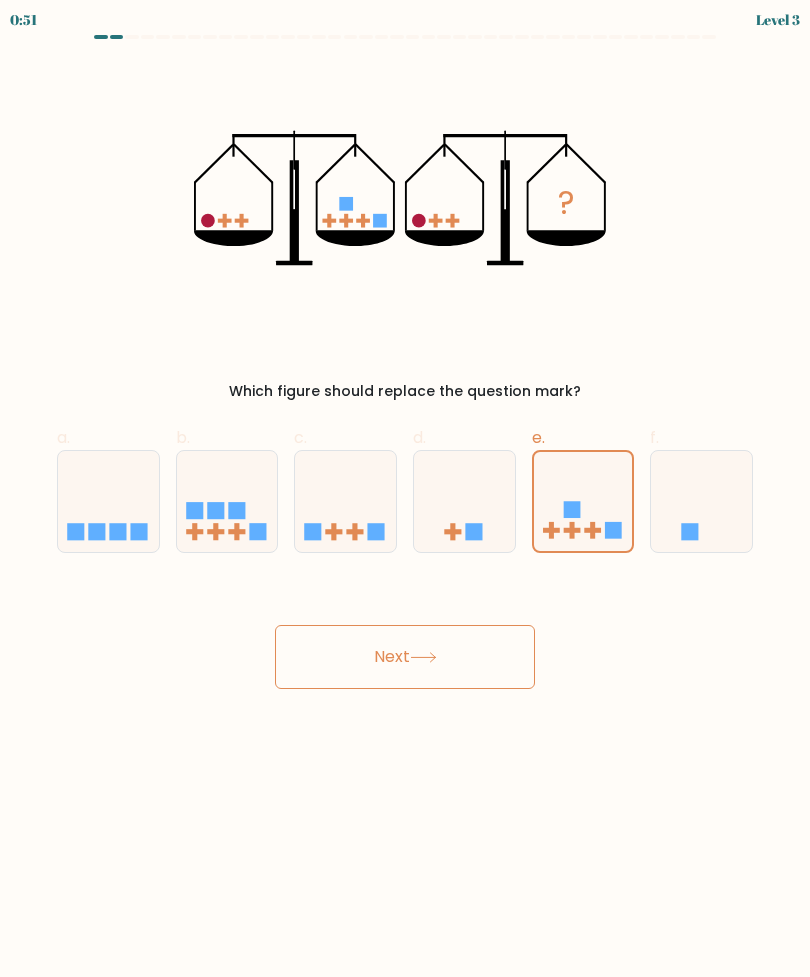click on "Next" at bounding box center [405, 657] 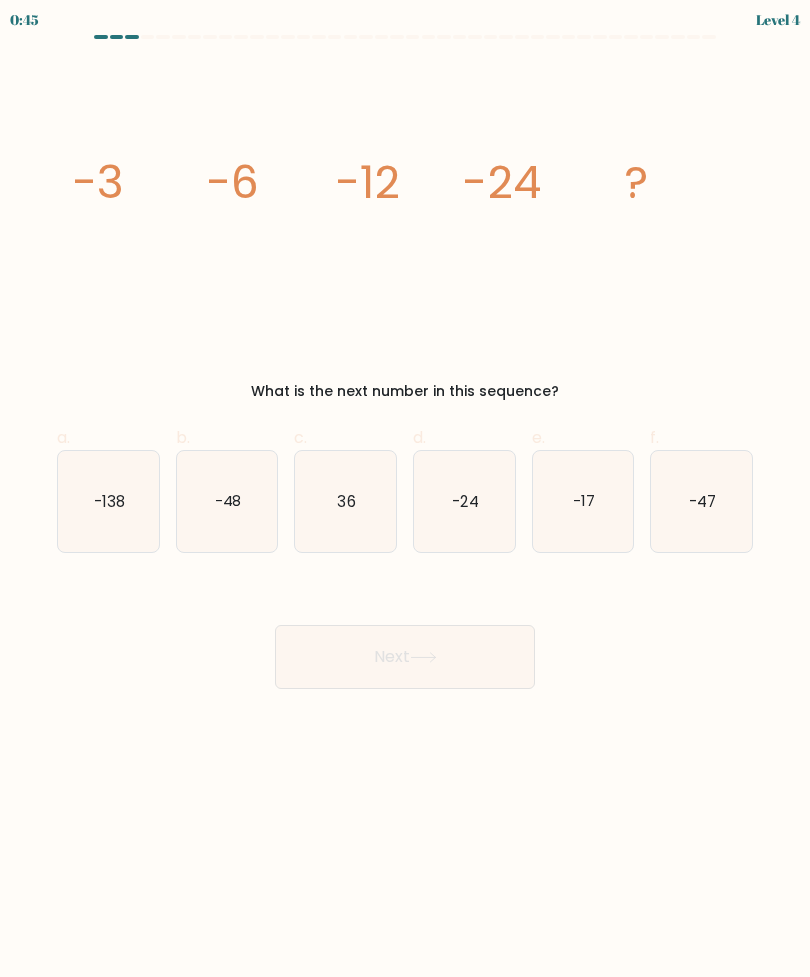 click on "-48" at bounding box center [227, 500] 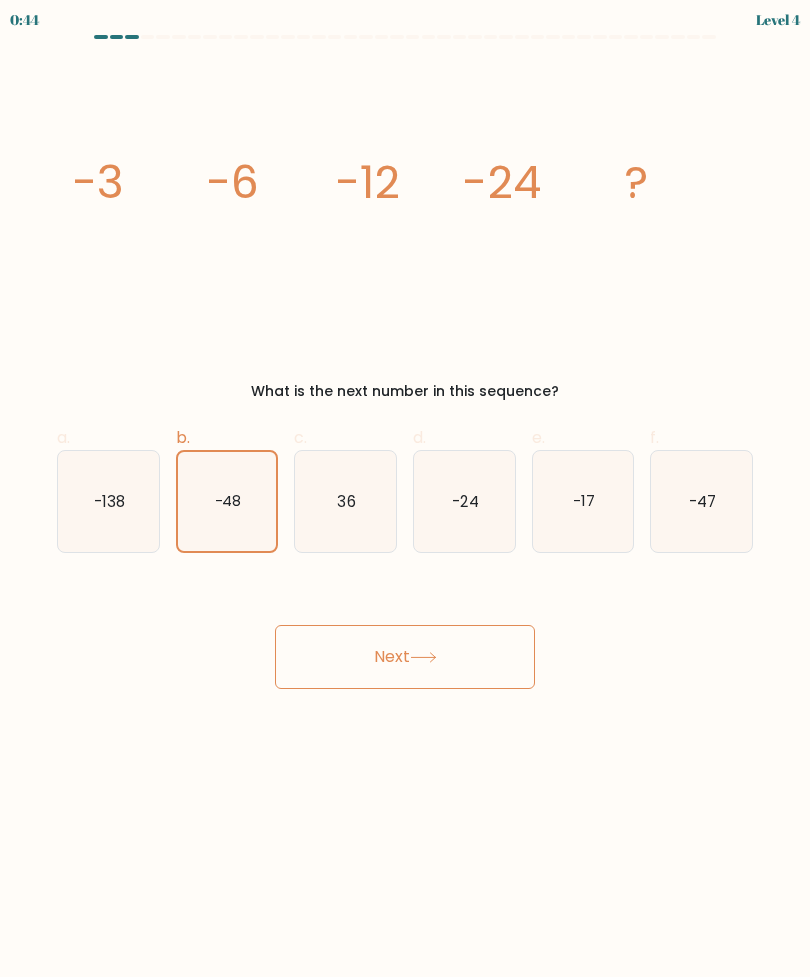 click on "Next" at bounding box center (405, 657) 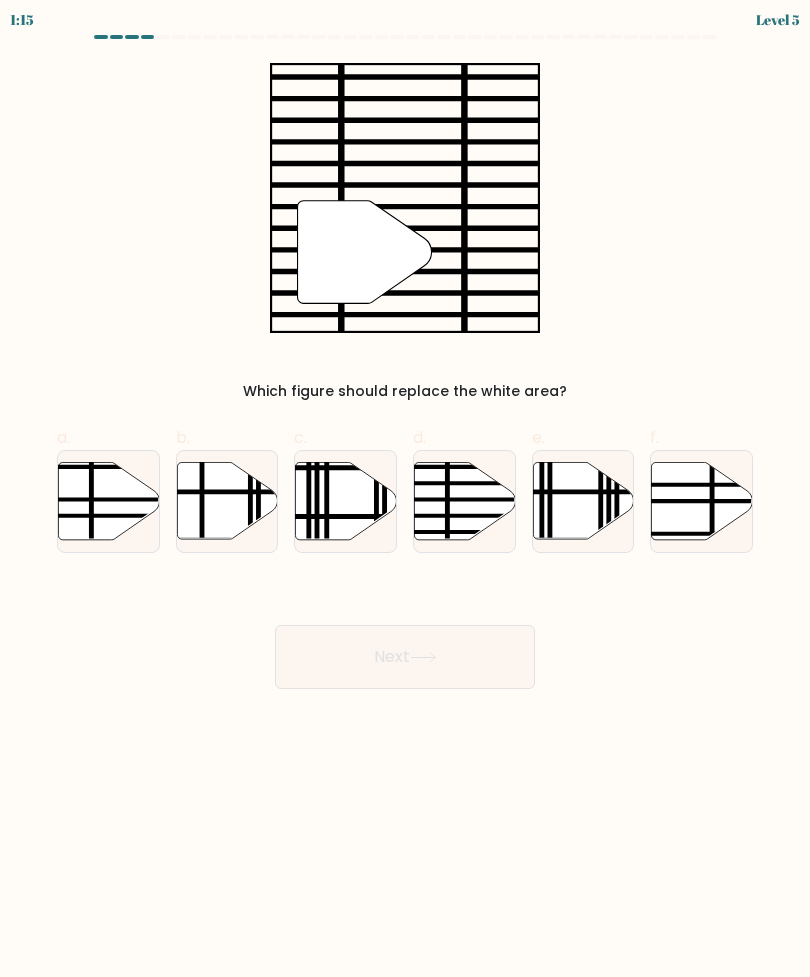 click at bounding box center [464, 500] 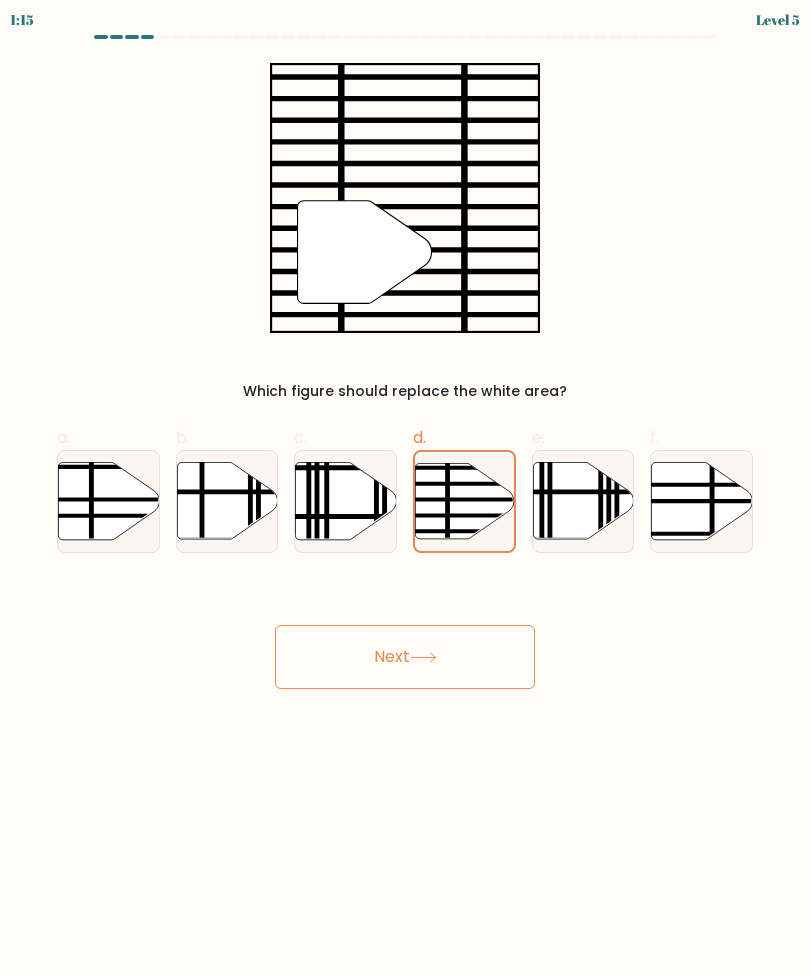 click on "Next" at bounding box center (405, 657) 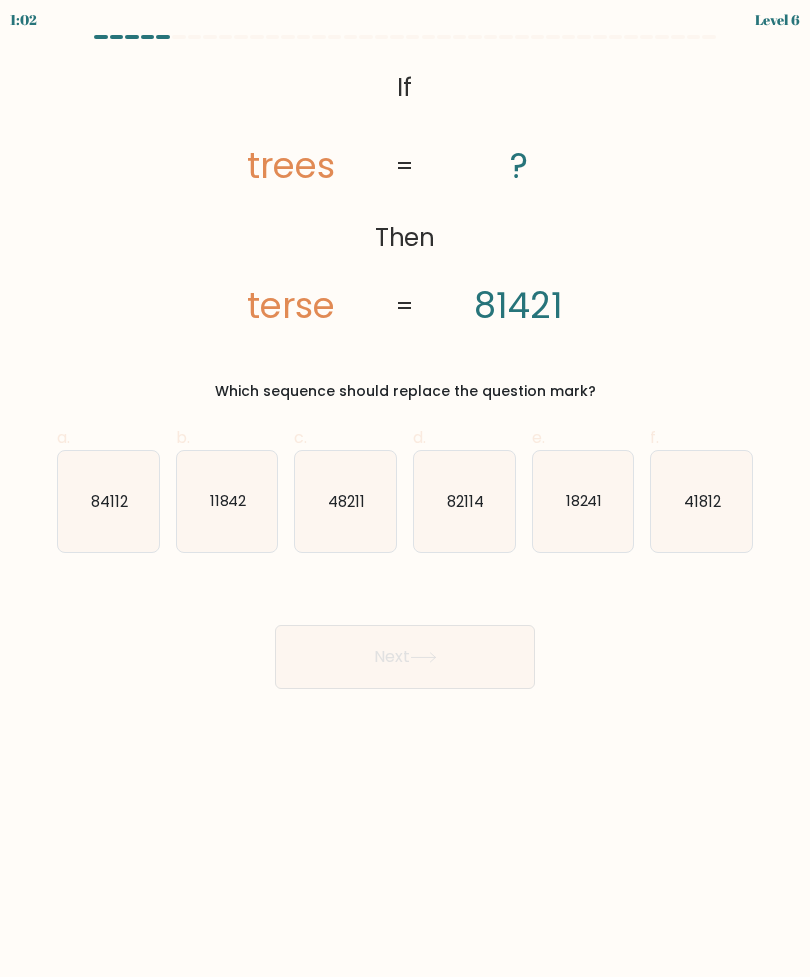 click on "84112" at bounding box center [109, 500] 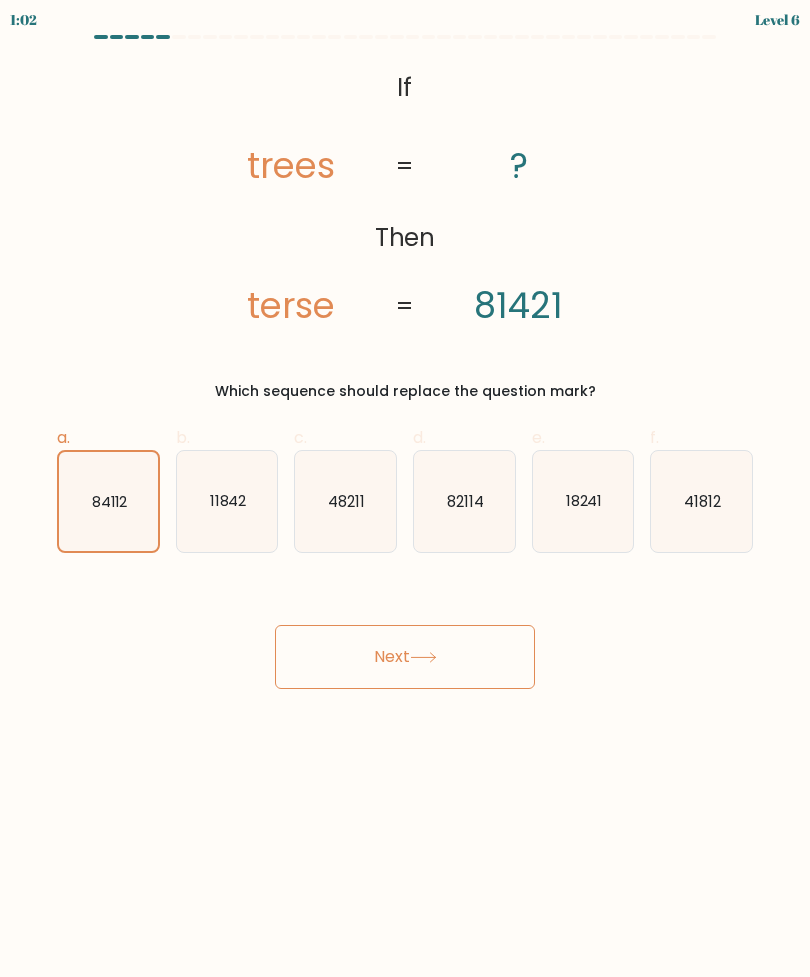 click on "Next" at bounding box center [405, 657] 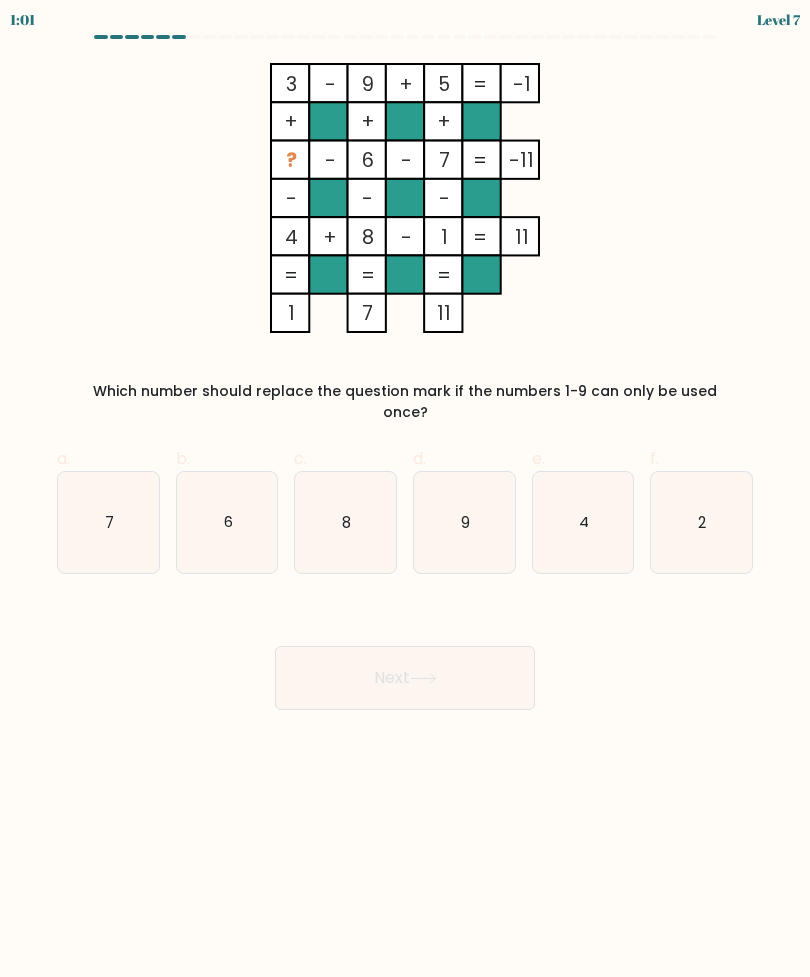 click on "2" at bounding box center [703, 521] 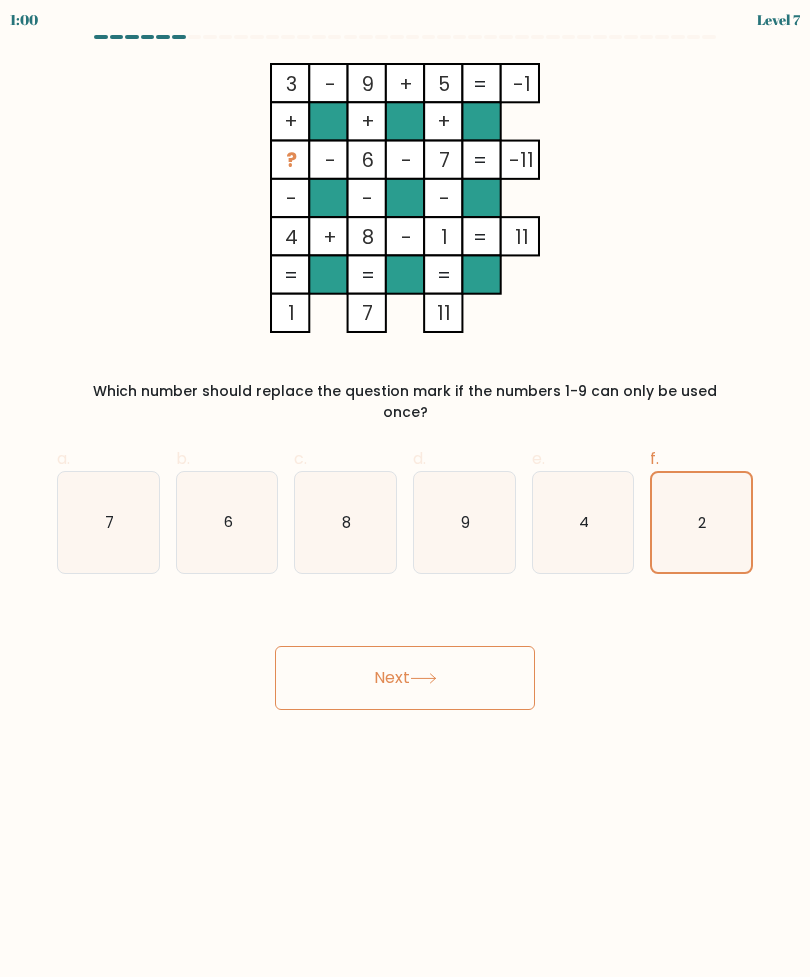 click on "Next" at bounding box center [405, 678] 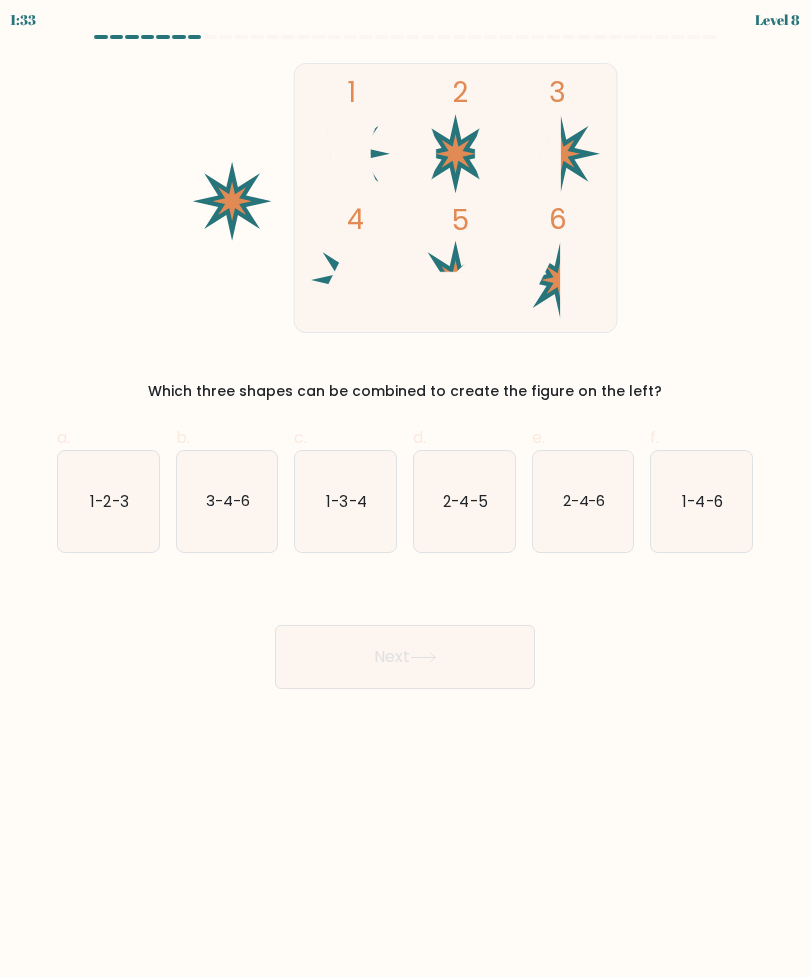 click at bounding box center (232, 201) 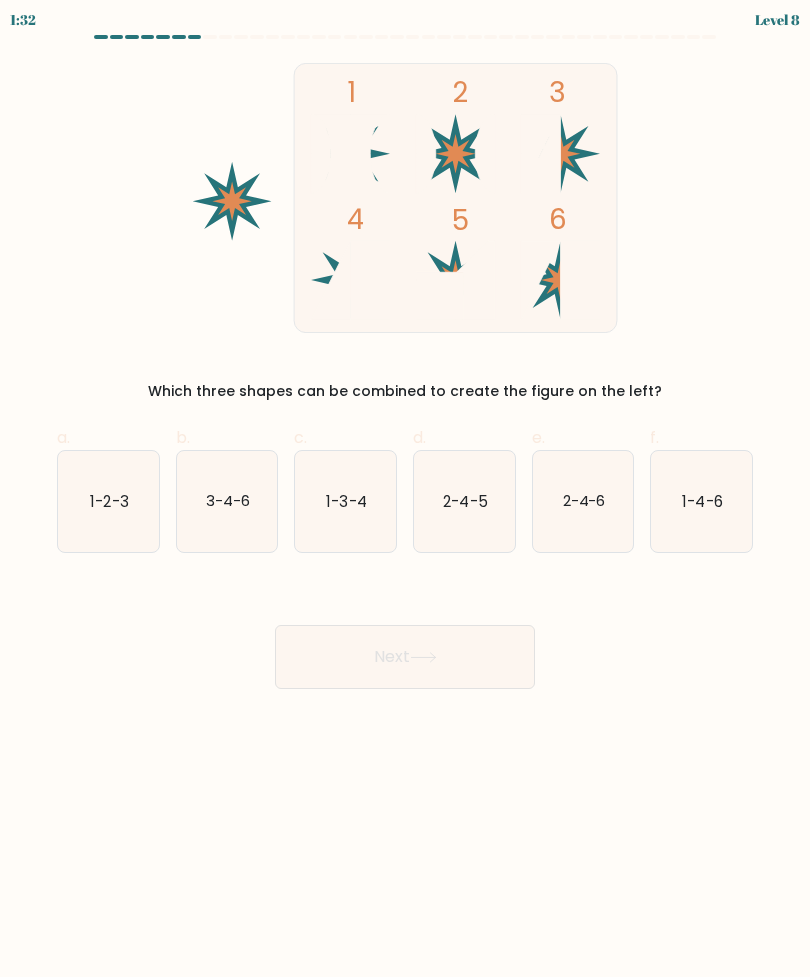 click at bounding box center (370, 280) 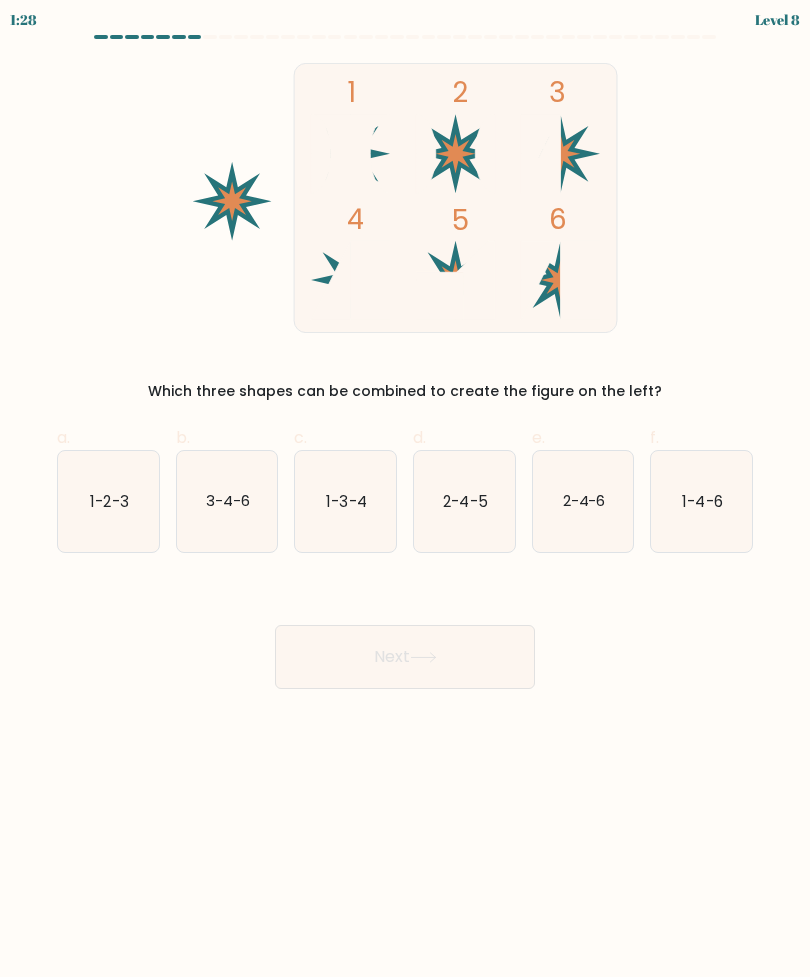 click on "3-4-6" at bounding box center (227, 501) 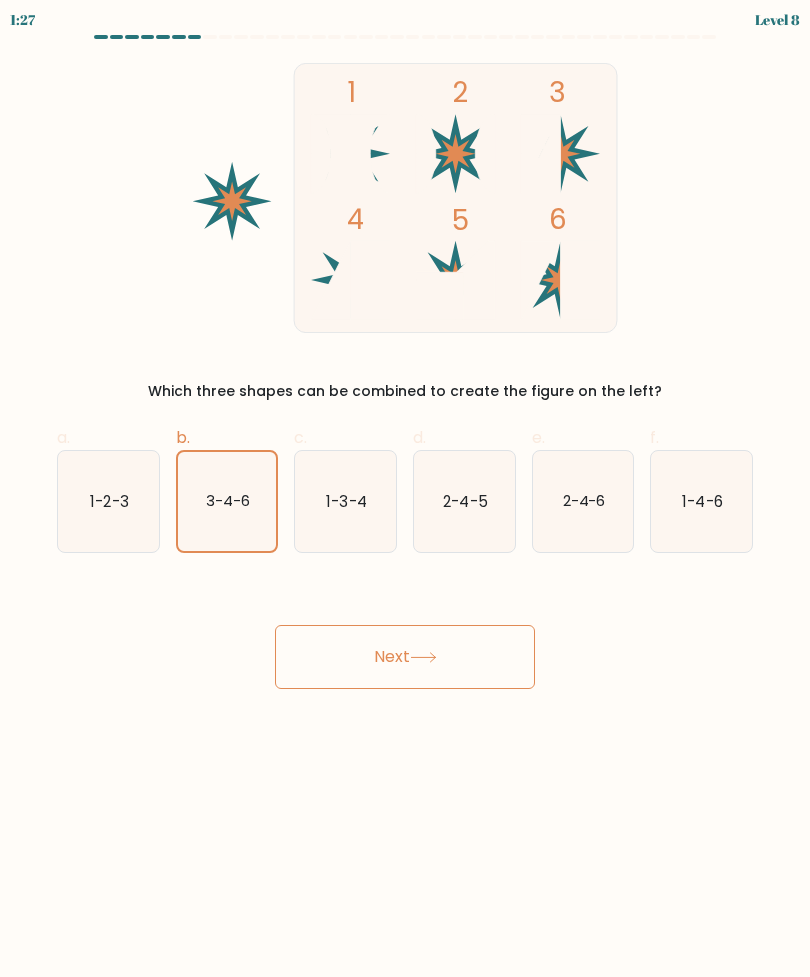 click on "Next" at bounding box center [405, 657] 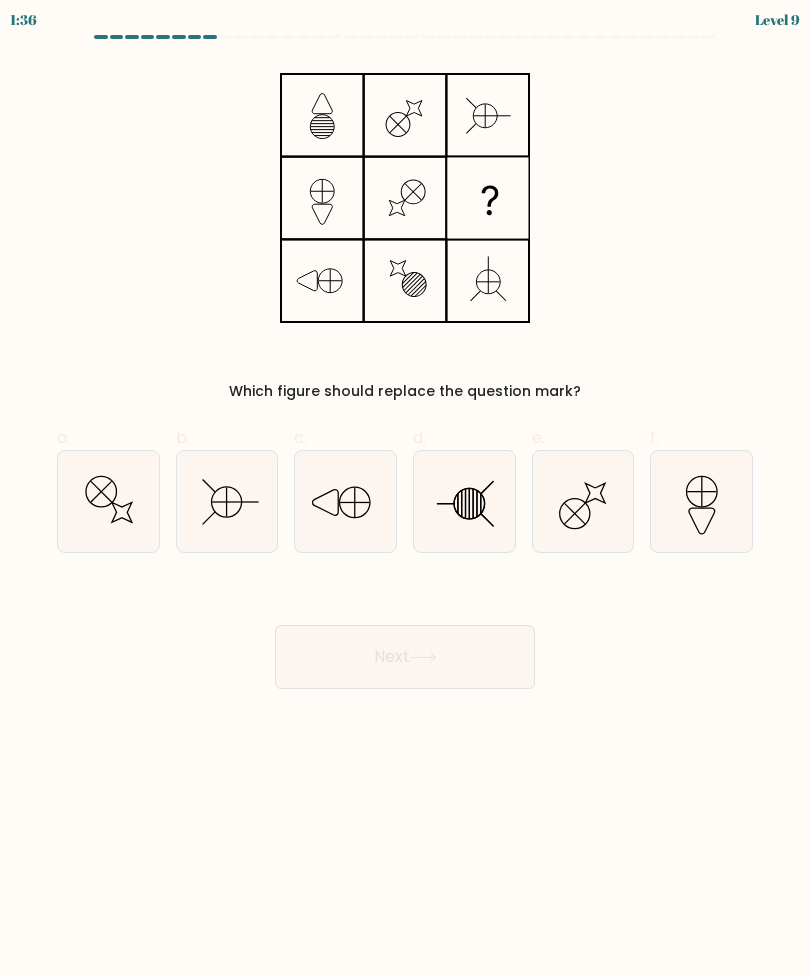click at bounding box center (464, 501) 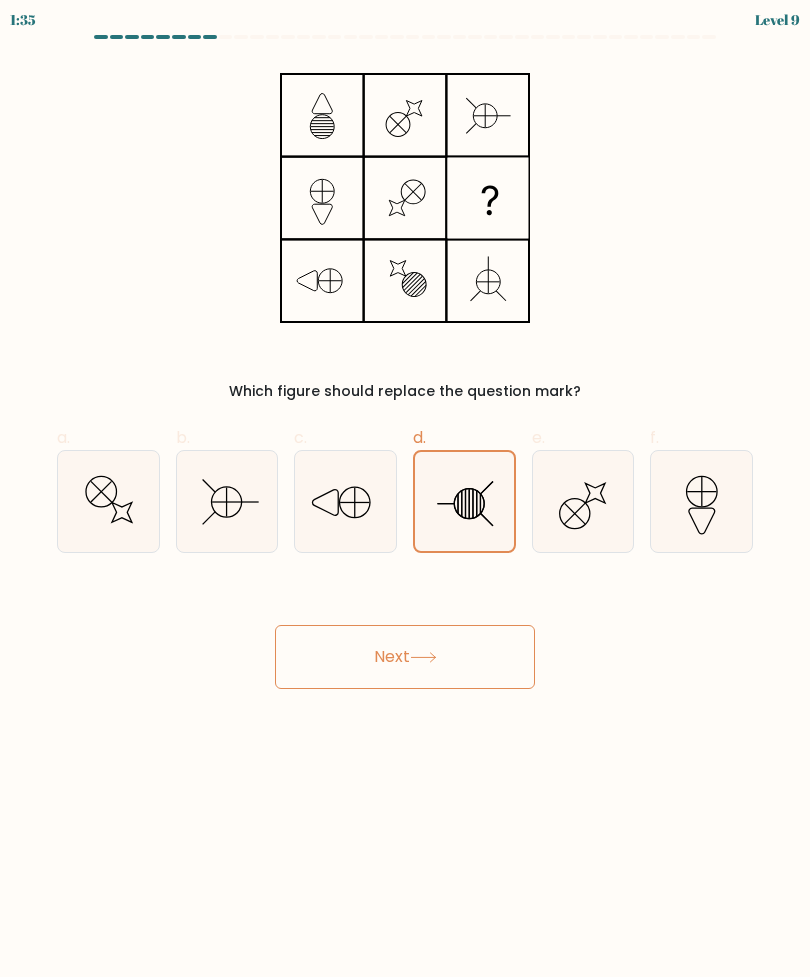click on "Next" at bounding box center [405, 657] 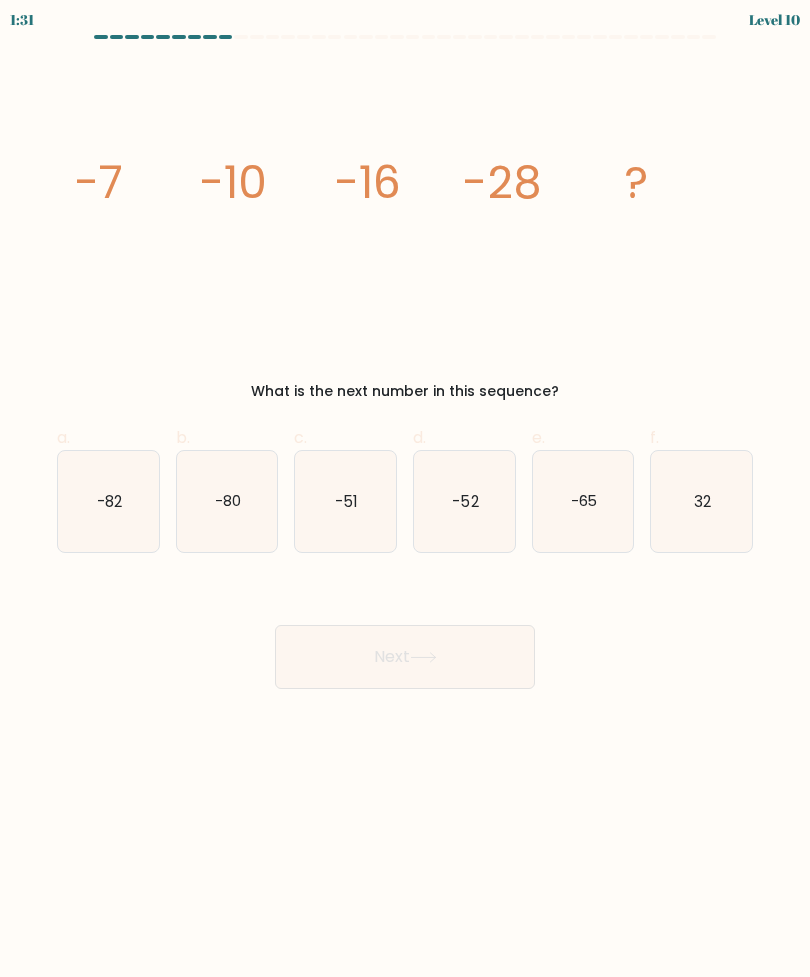 click on "-52" at bounding box center [464, 501] 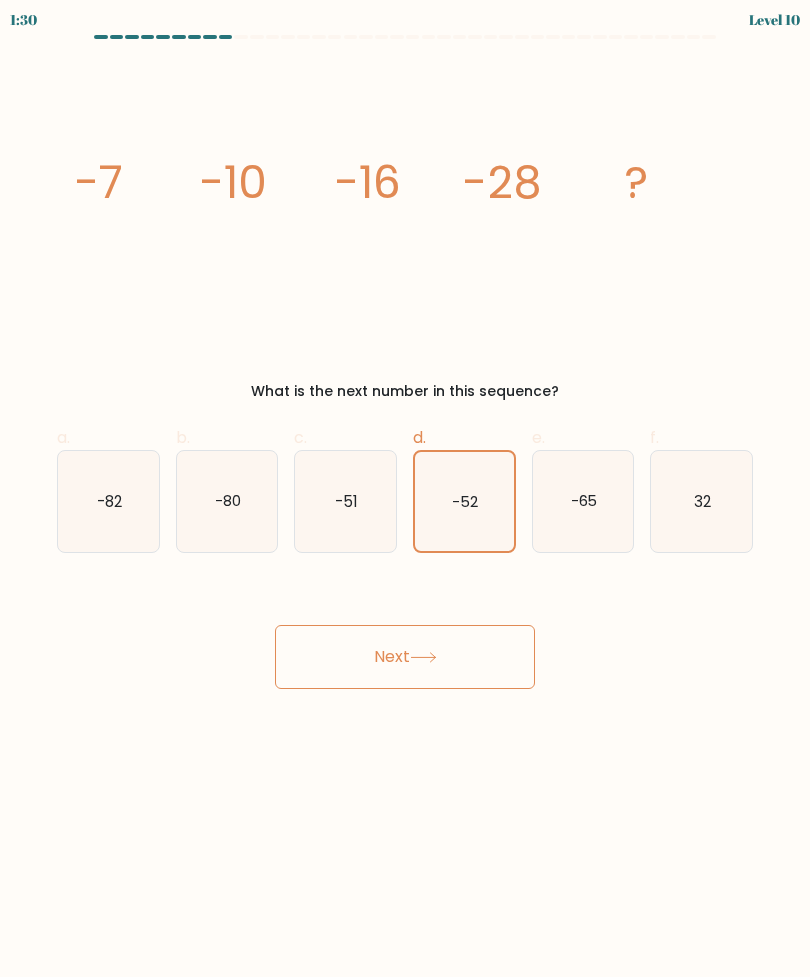 click on "Next" at bounding box center [405, 657] 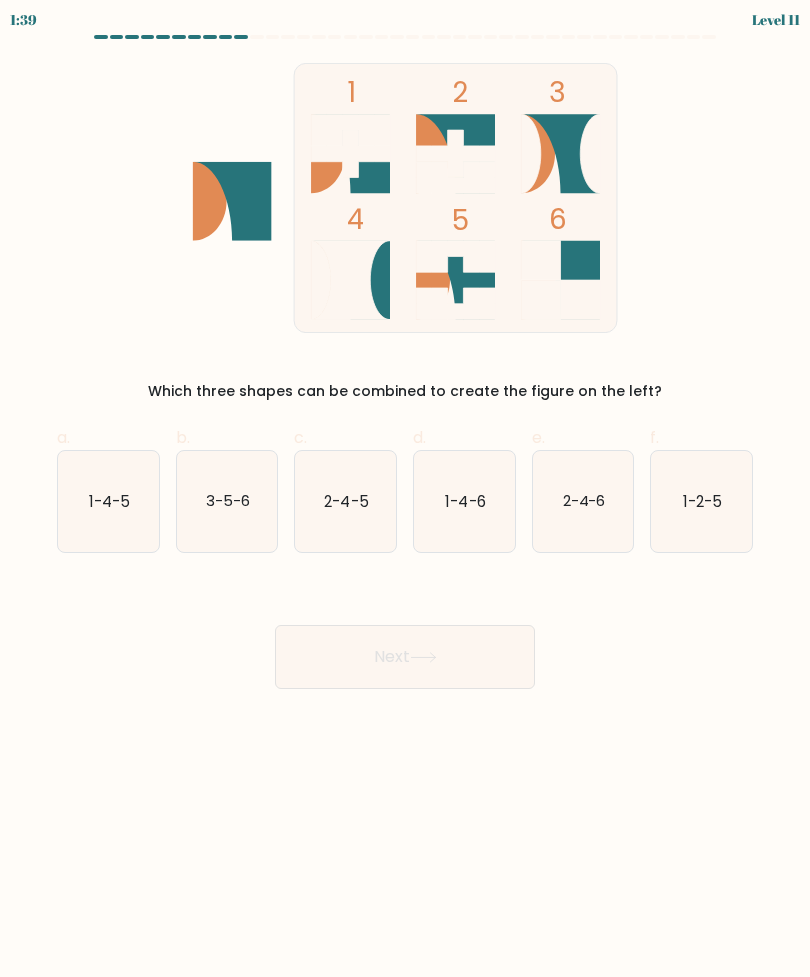 click on "2-4-6" at bounding box center (583, 501) 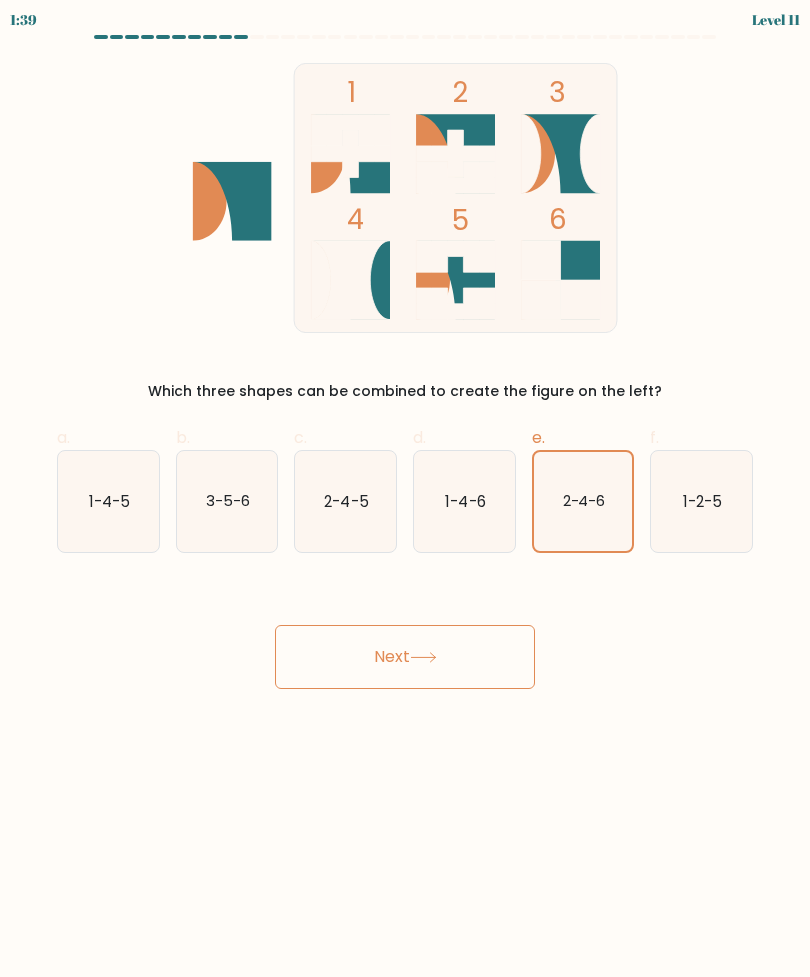 click on "Next" at bounding box center [405, 657] 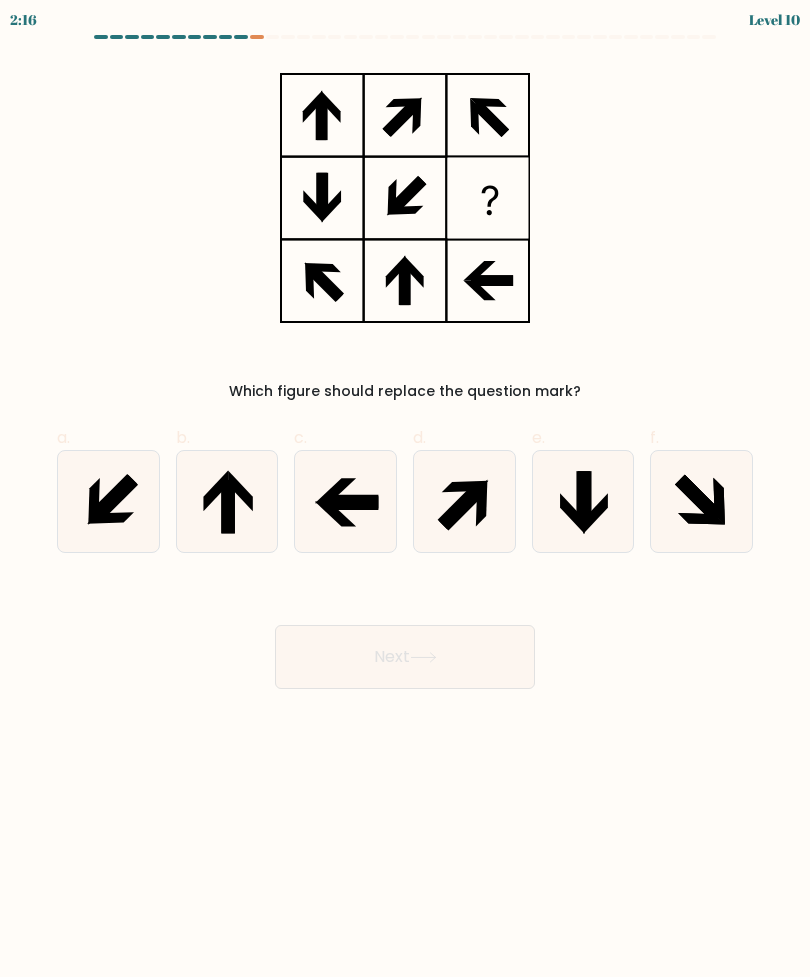 click at bounding box center (699, 499) 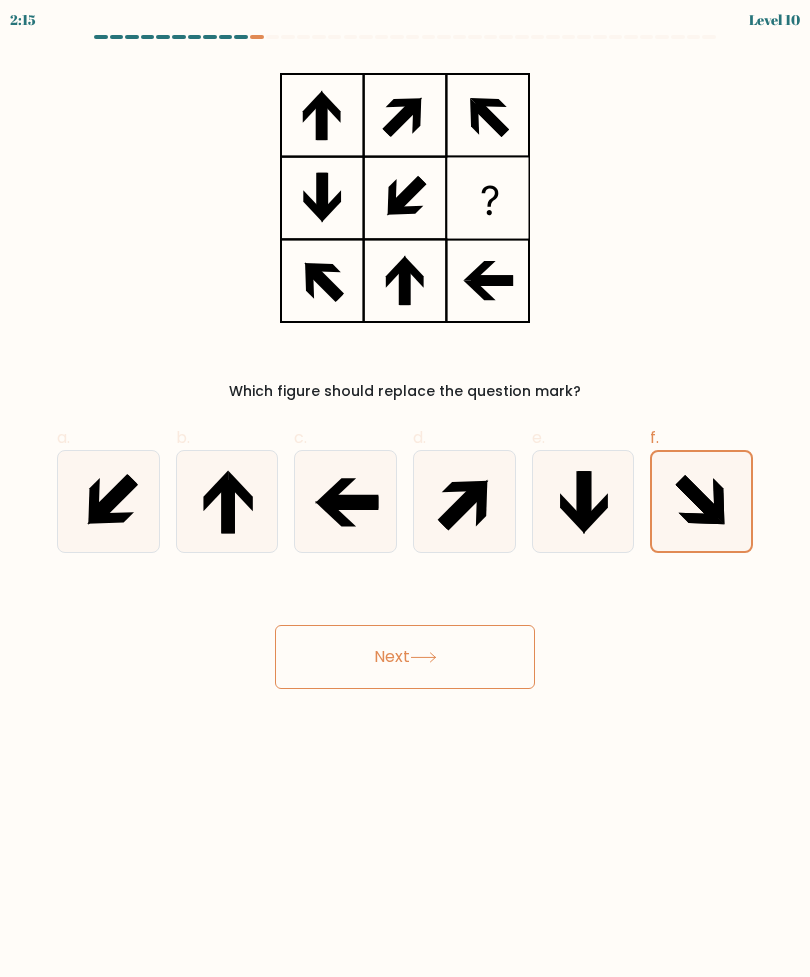 click on "Next" at bounding box center (405, 657) 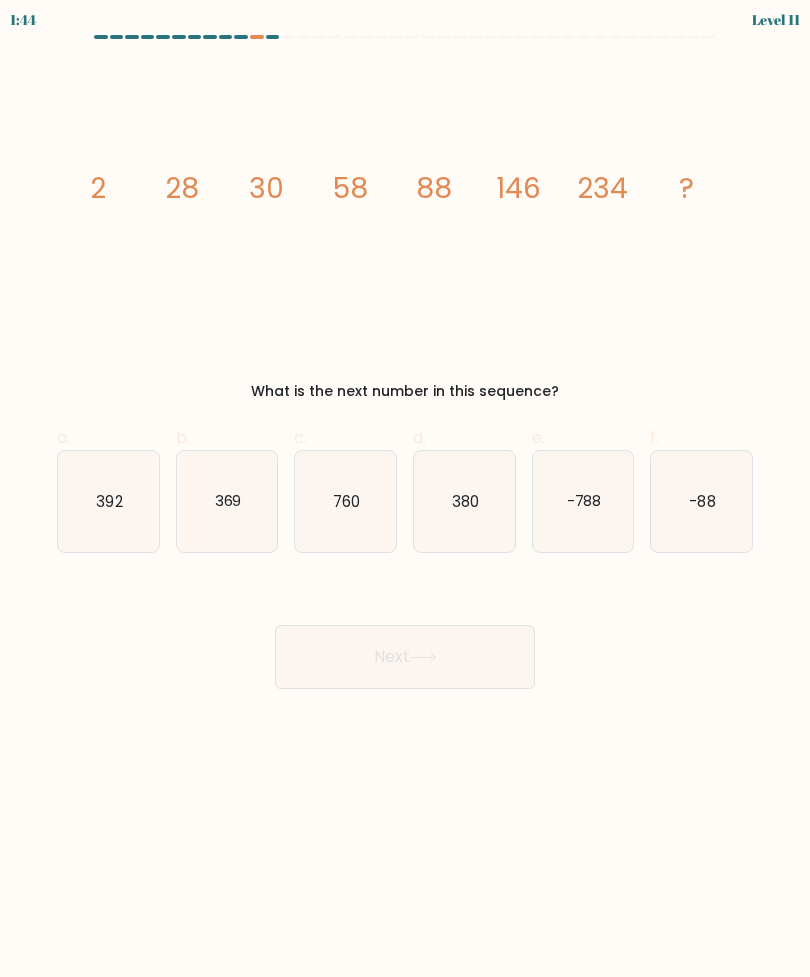 click on "380" at bounding box center (464, 501) 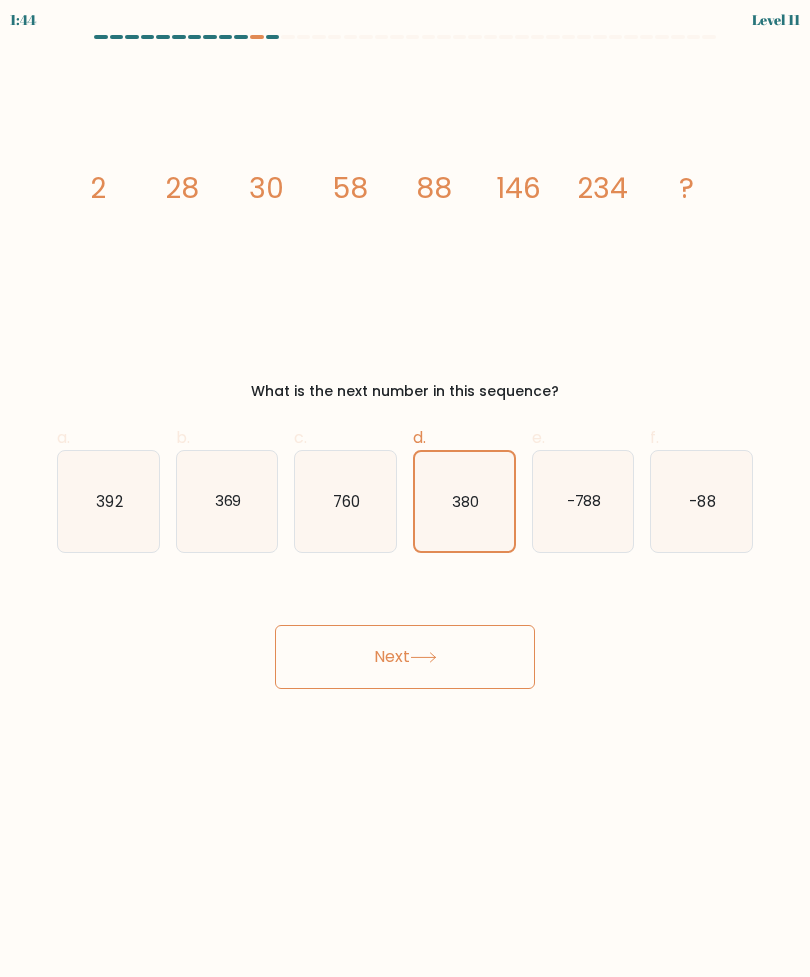 click on "Next" at bounding box center (405, 657) 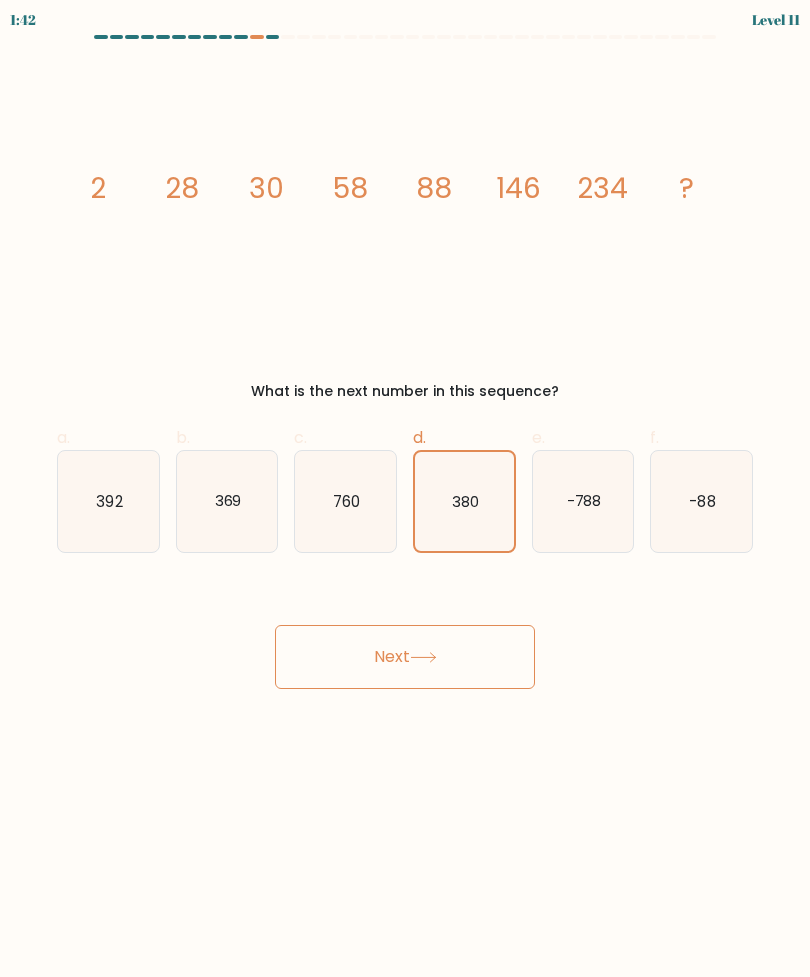 click on "Next" at bounding box center [405, 657] 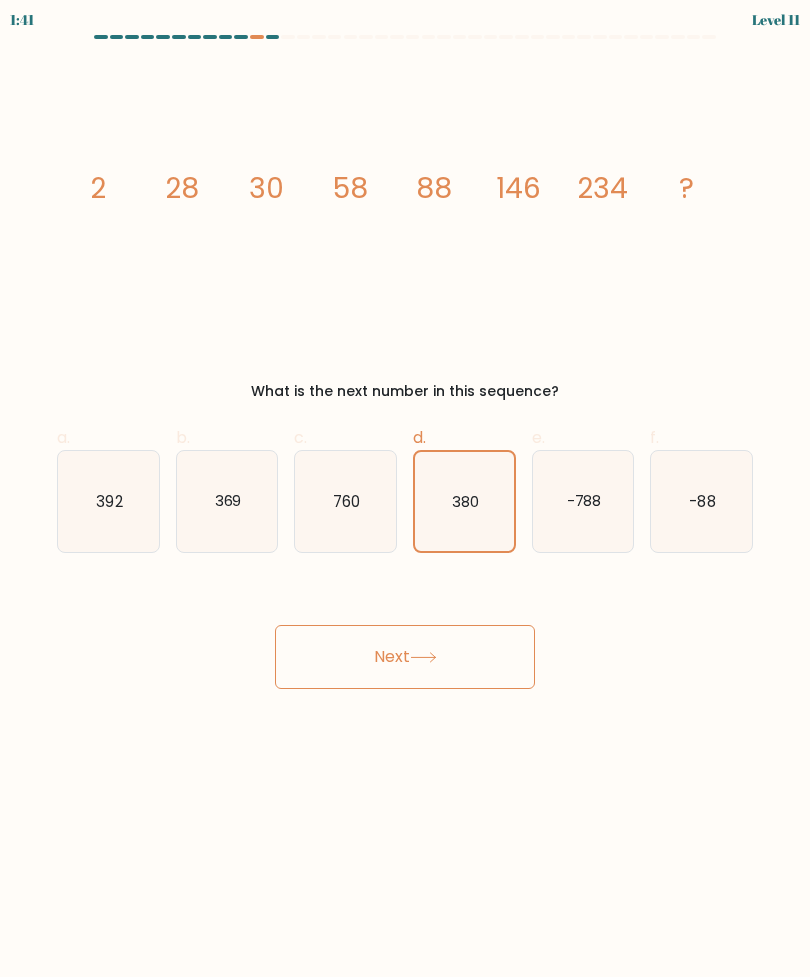 click on "Next" at bounding box center [405, 657] 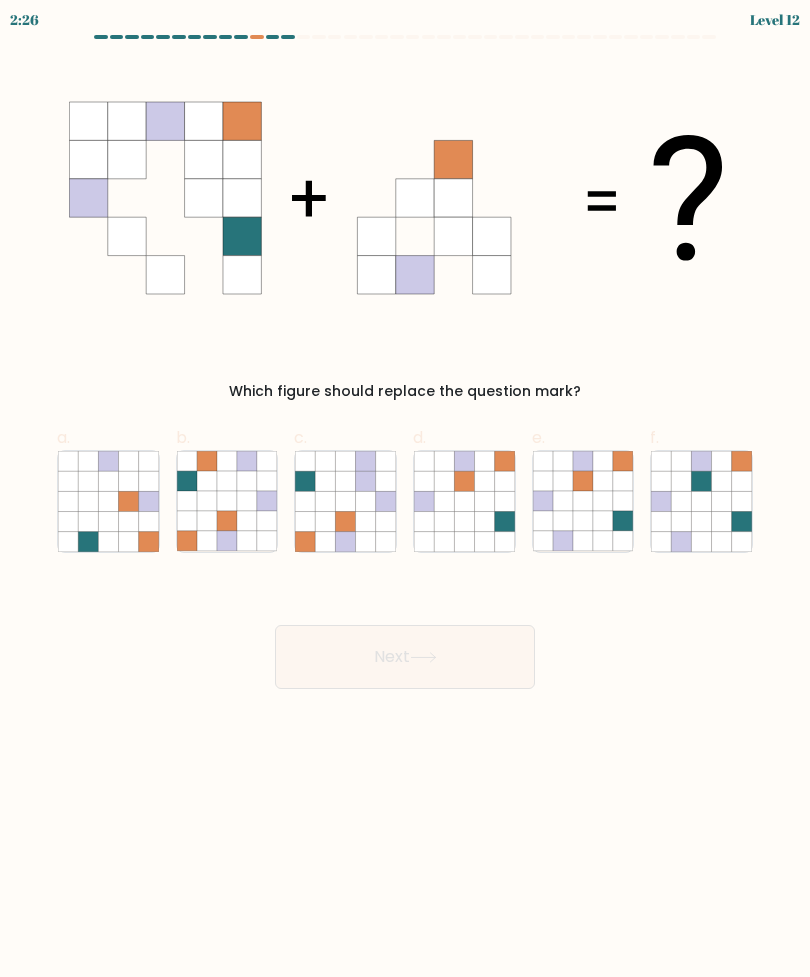 click on "Next" at bounding box center (405, 657) 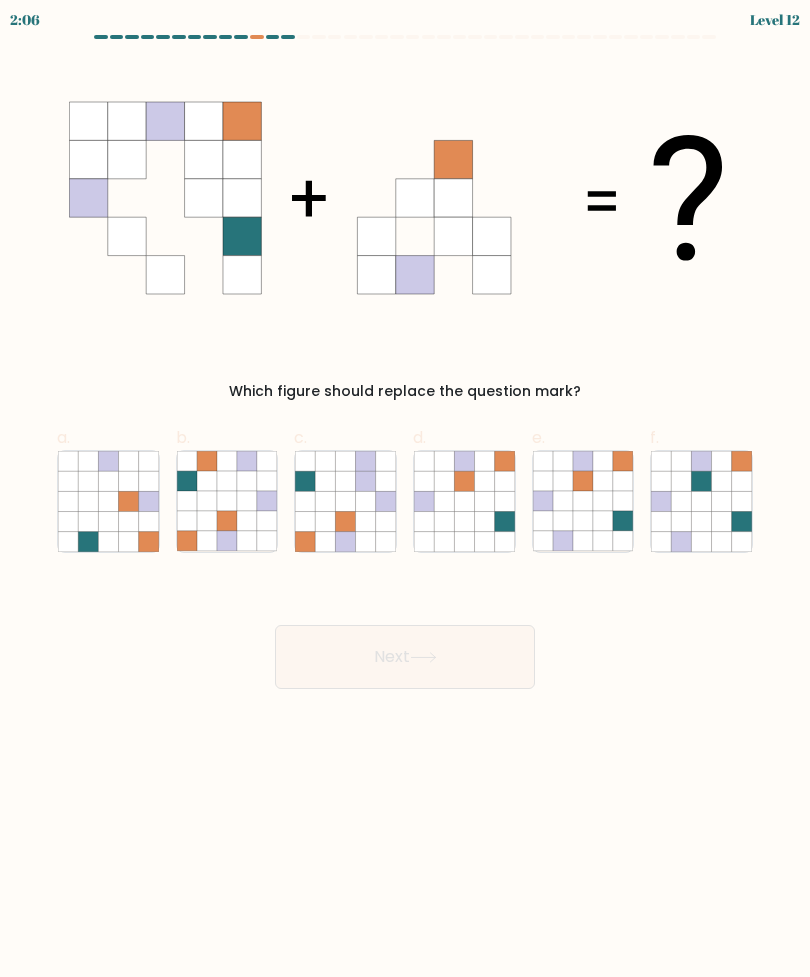 click at bounding box center (603, 521) 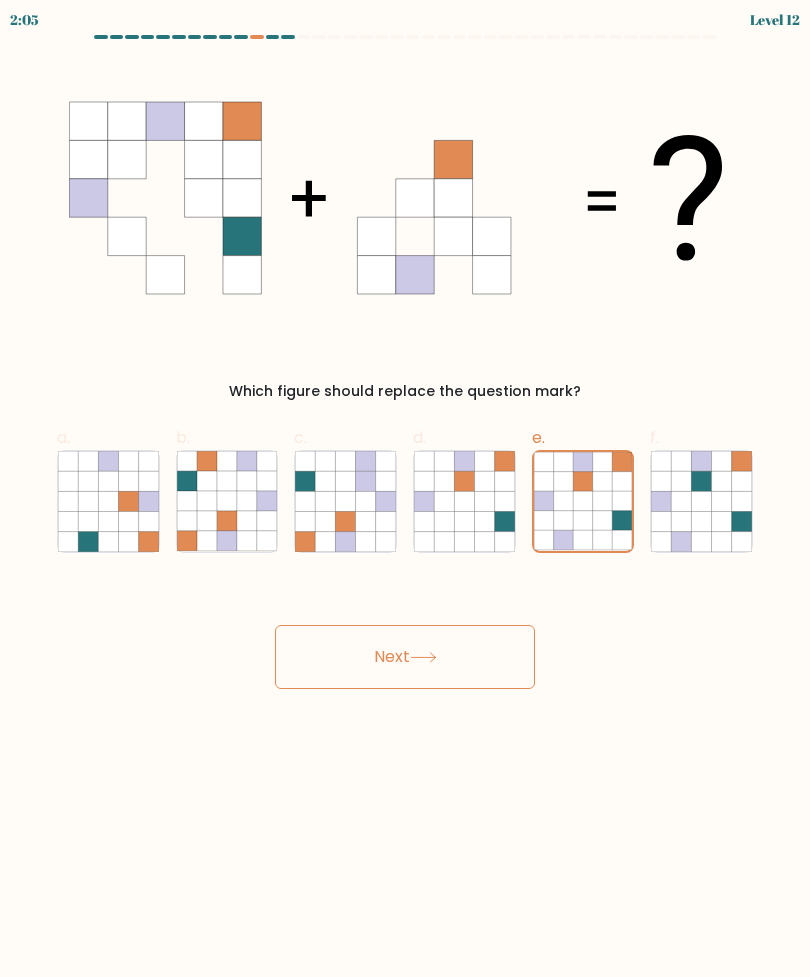 click on "Next" at bounding box center (405, 657) 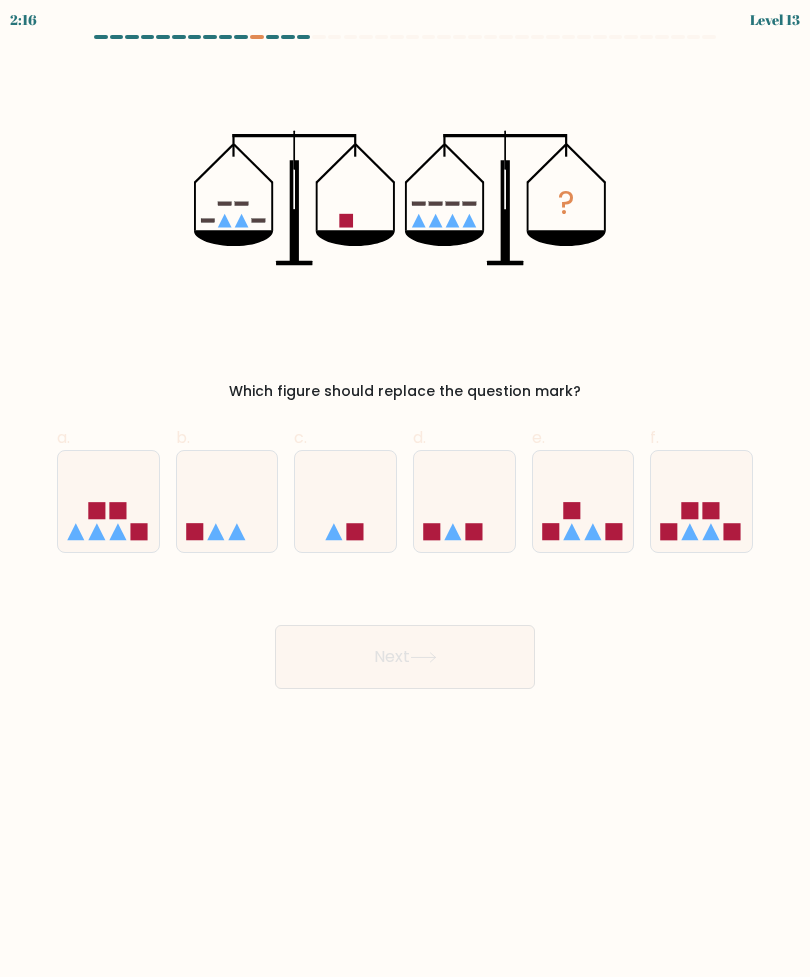 click at bounding box center [227, 501] 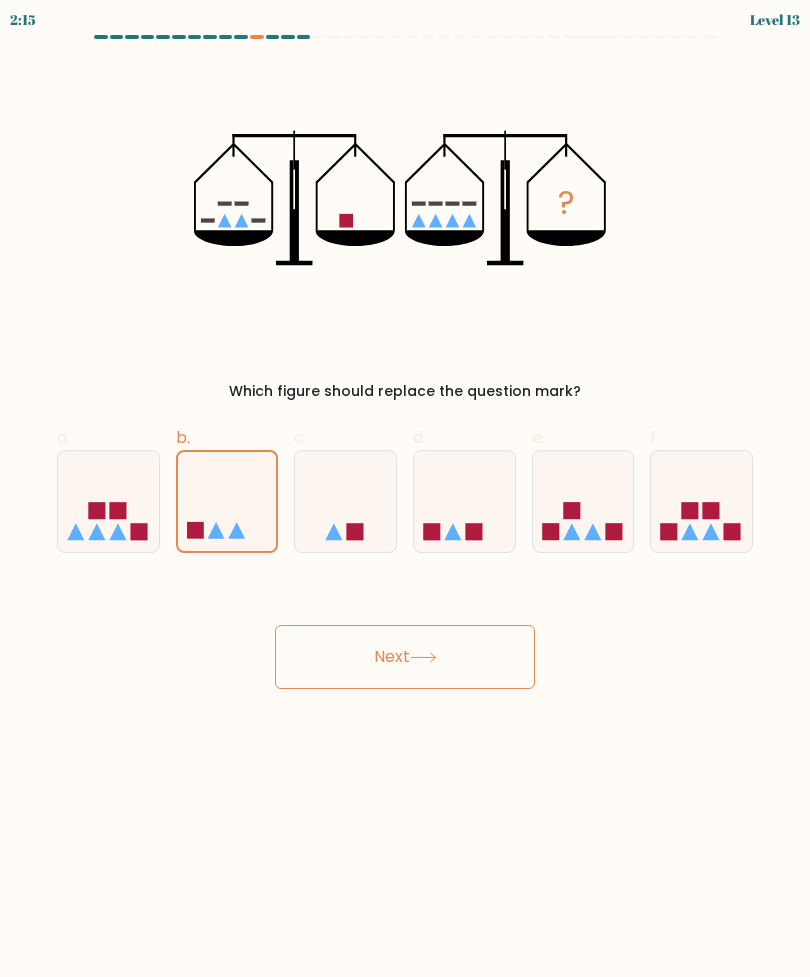 click at bounding box center (345, 501) 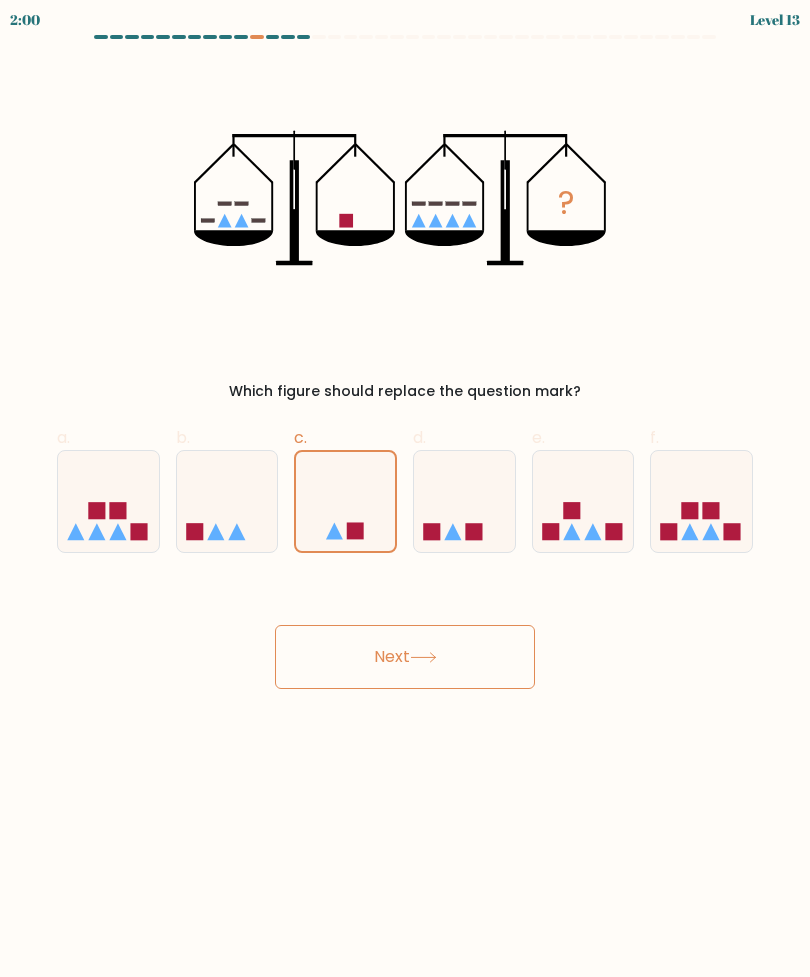 click on "Next" at bounding box center (405, 657) 